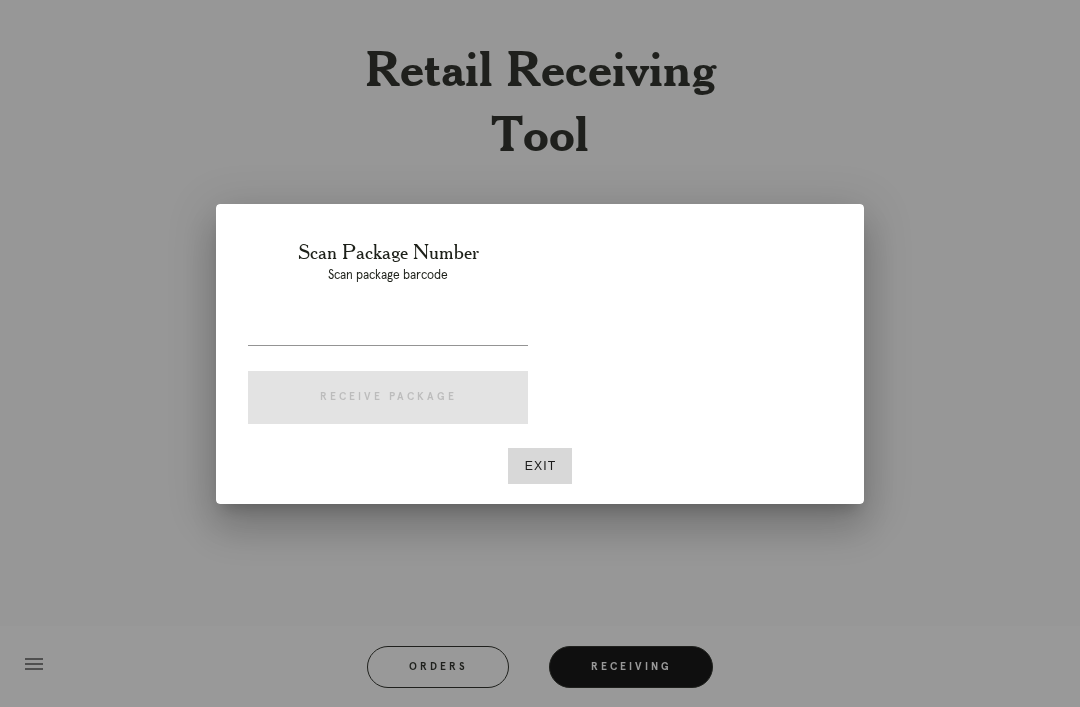 scroll, scrollTop: 0, scrollLeft: 0, axis: both 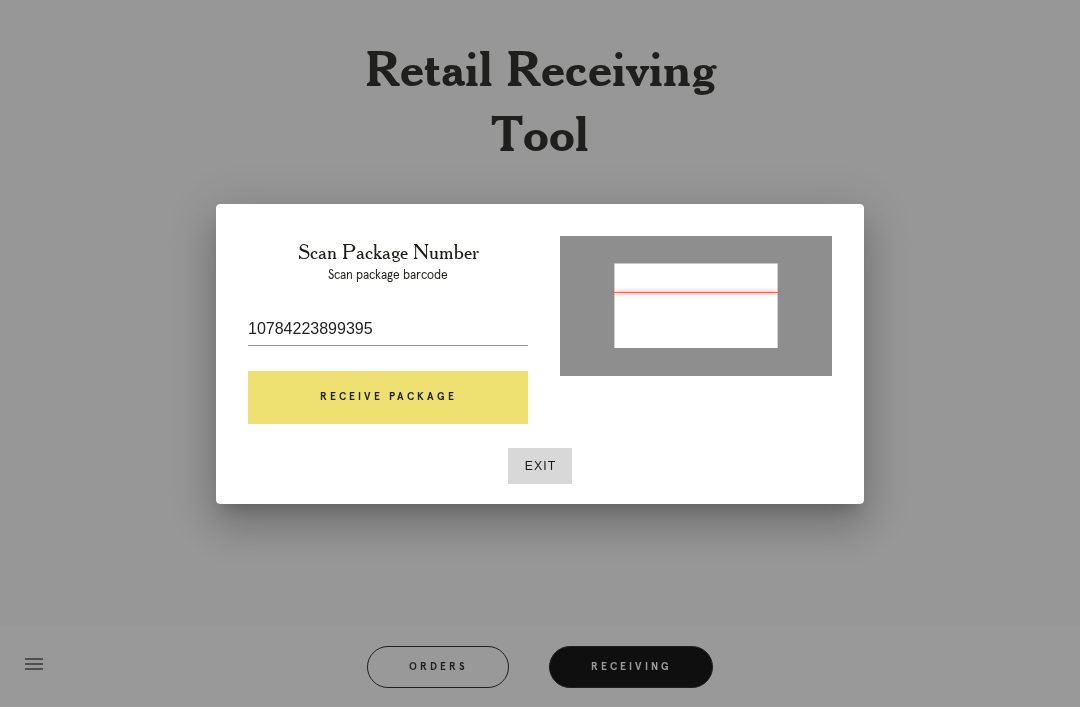 click on "10784223899395" at bounding box center (388, 329) 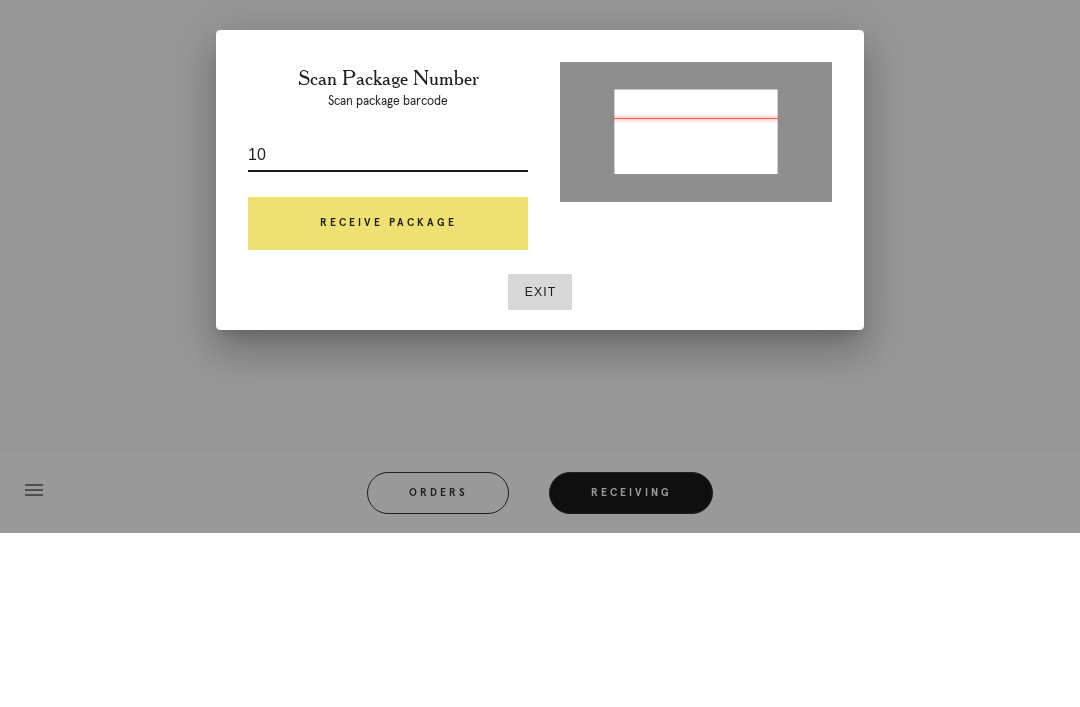 type on "1" 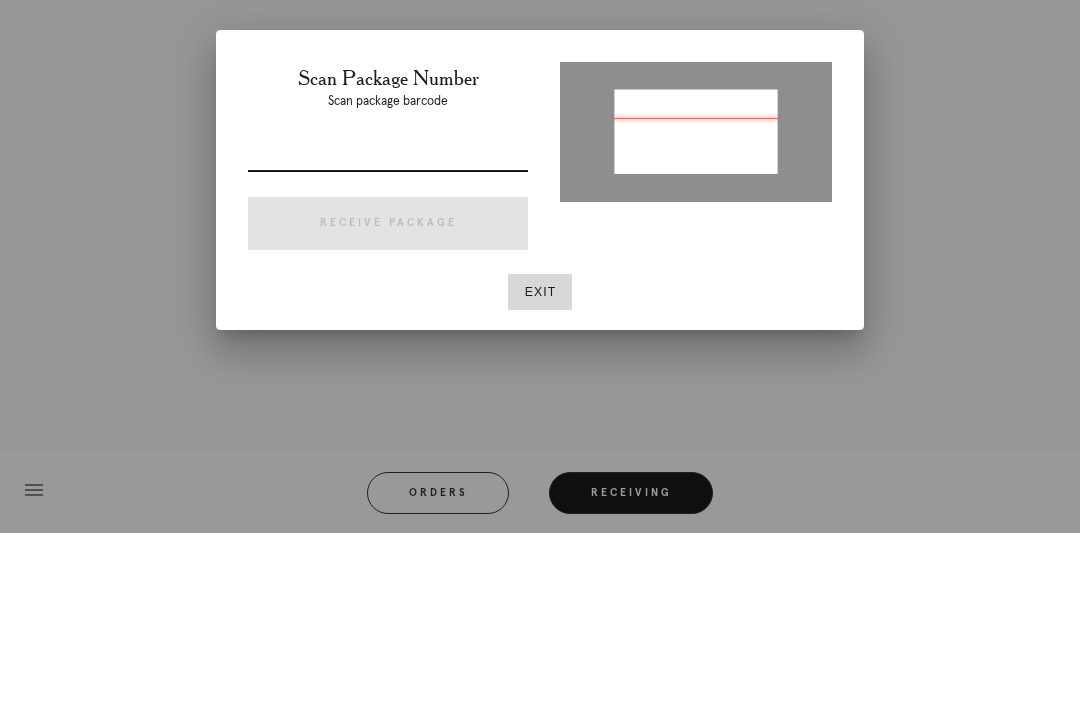 scroll, scrollTop: 64, scrollLeft: 0, axis: vertical 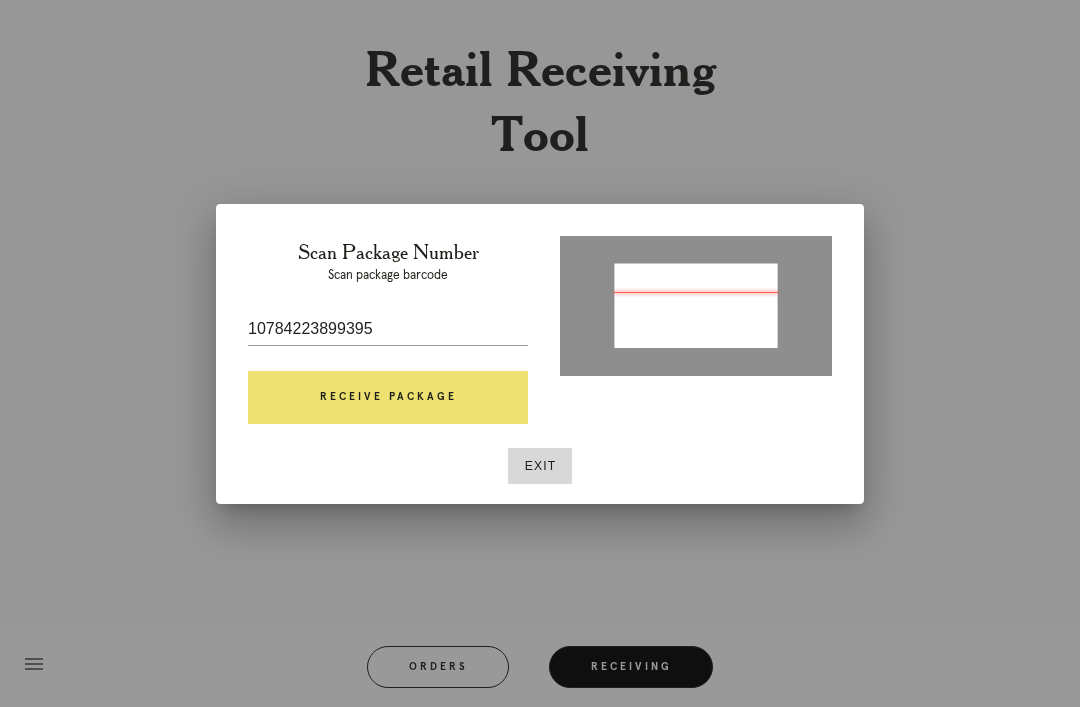 click on "10784223899395" at bounding box center [388, 329] 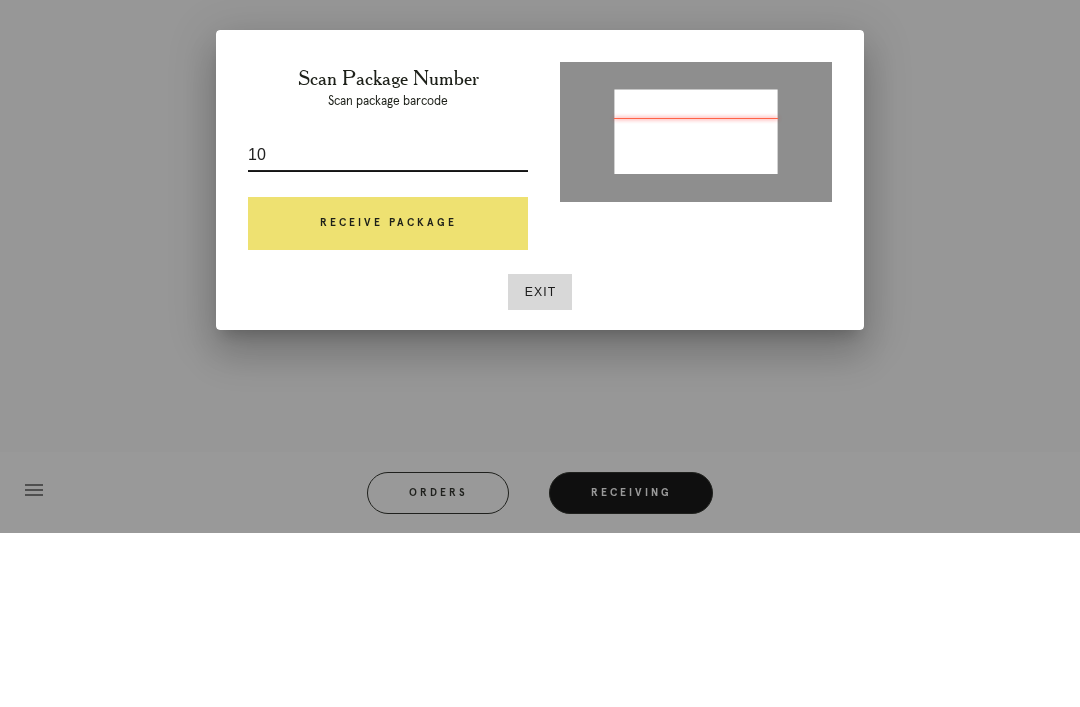 type on "1" 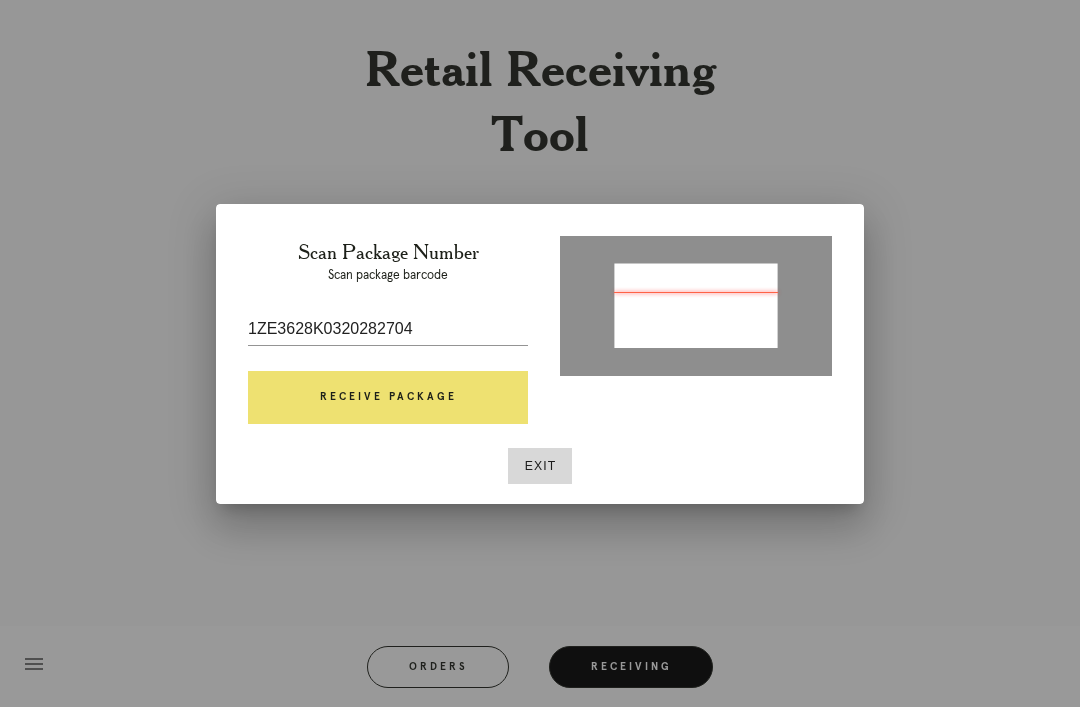type on "10784223899395" 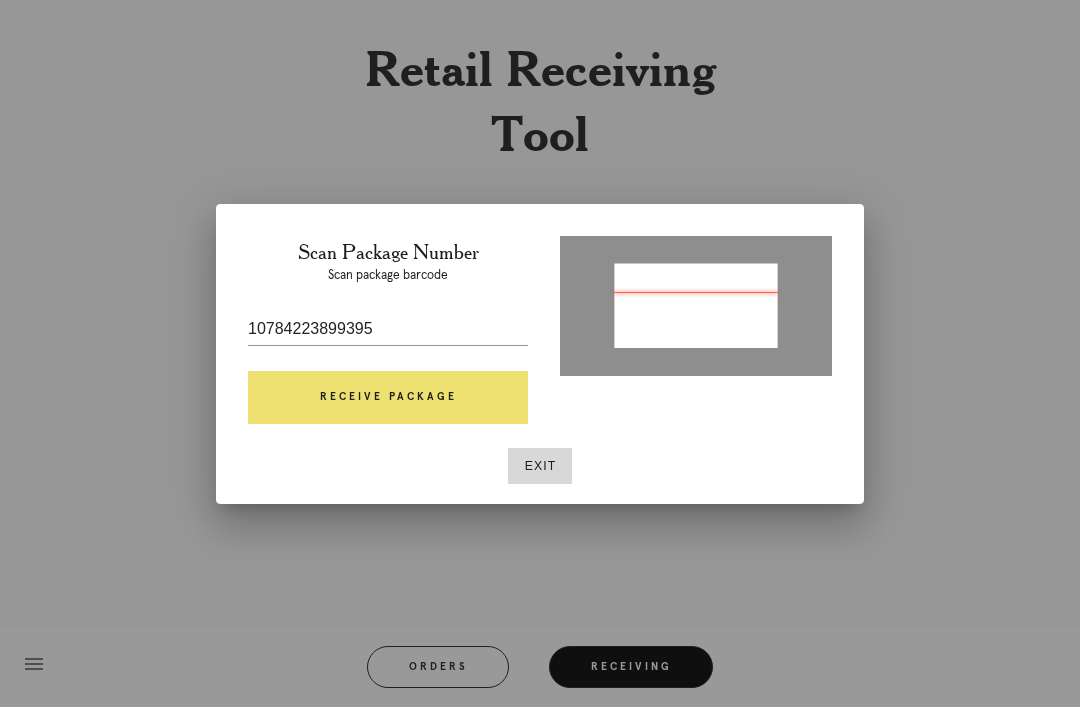 click on "Receive Package" at bounding box center [388, 398] 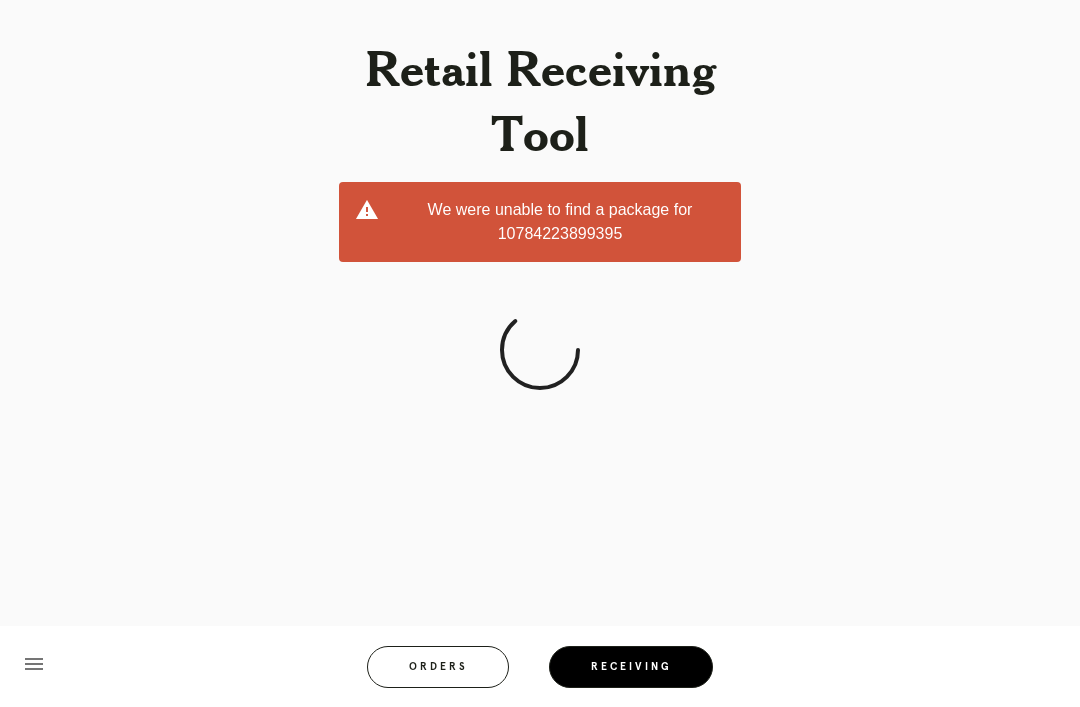 click on "Receiving" at bounding box center (631, 667) 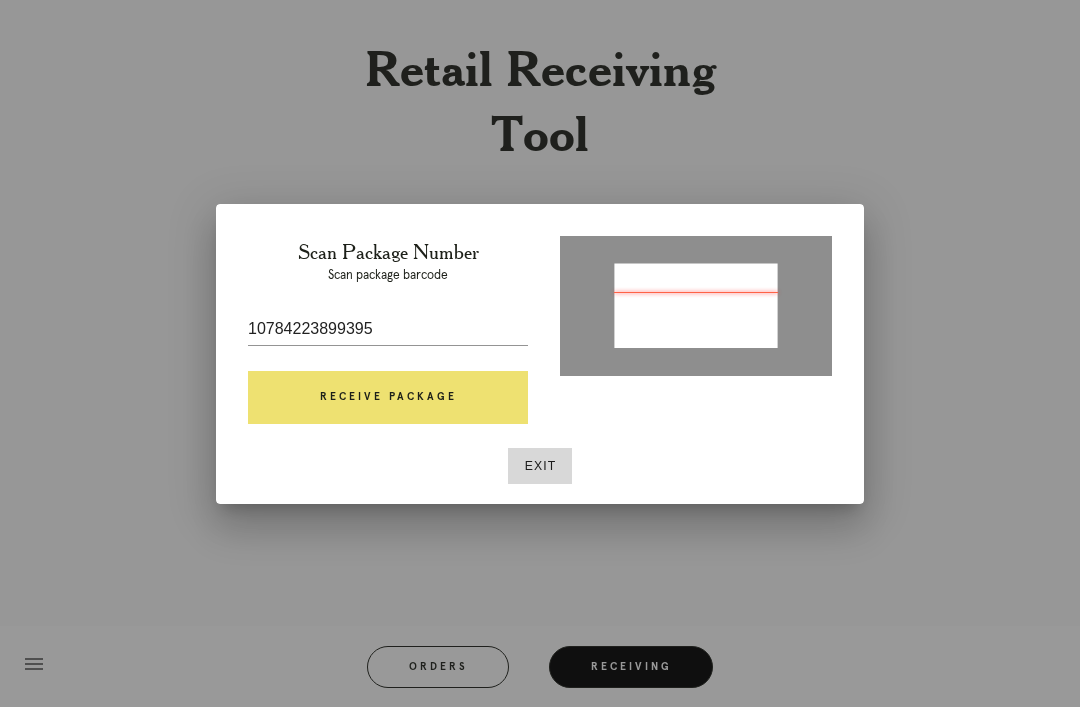 click on "10784223899395" at bounding box center (388, 329) 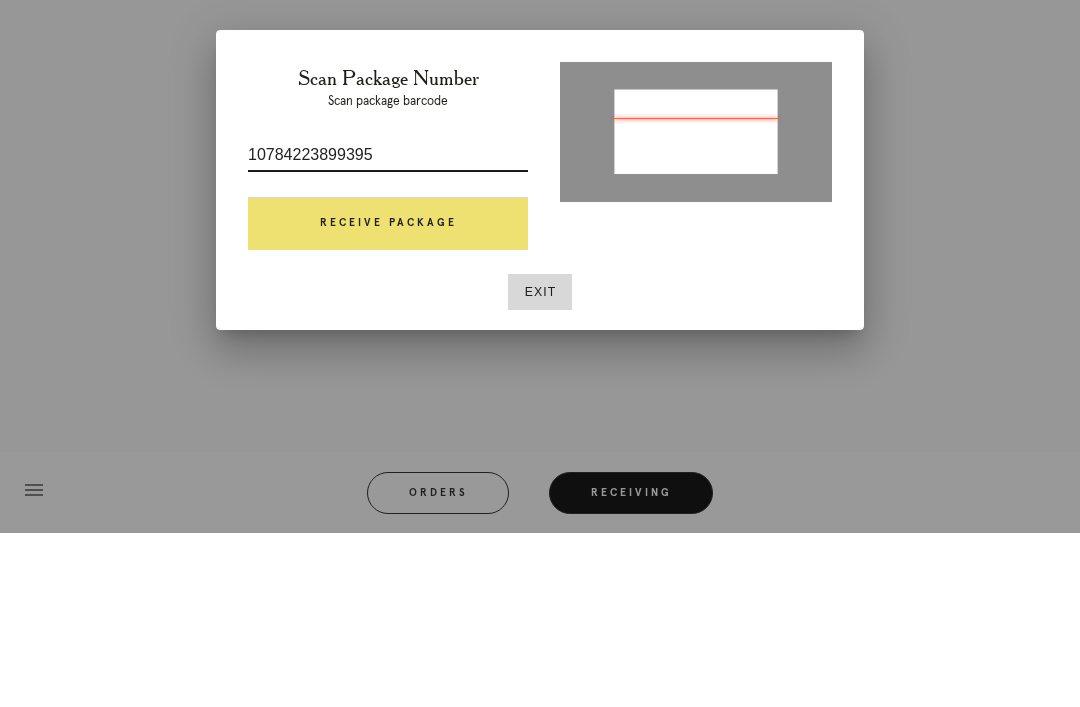 click on "10784223899395" at bounding box center (388, 329) 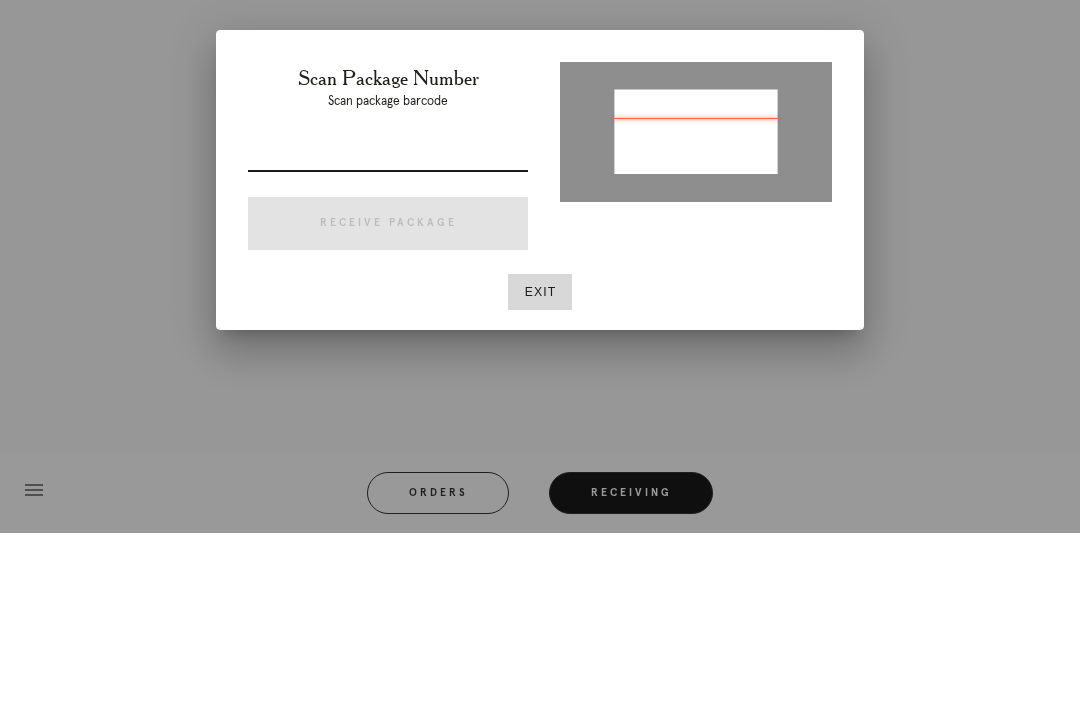 type on "1ZE3628K0320282704" 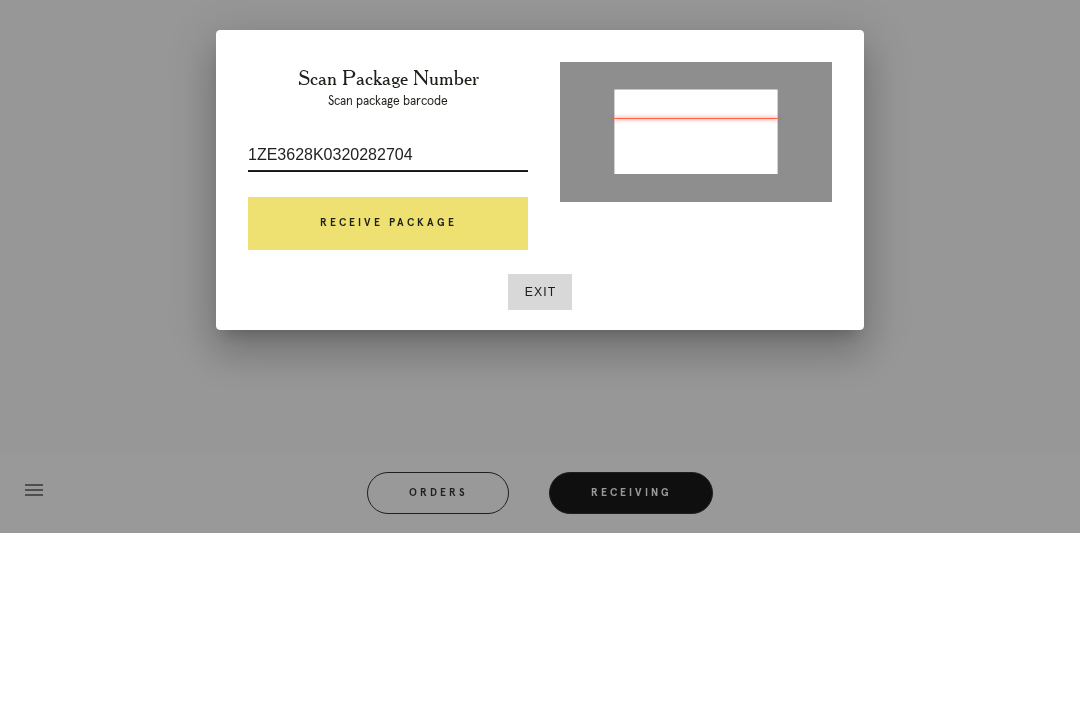 click on "Receive Package" at bounding box center [388, 398] 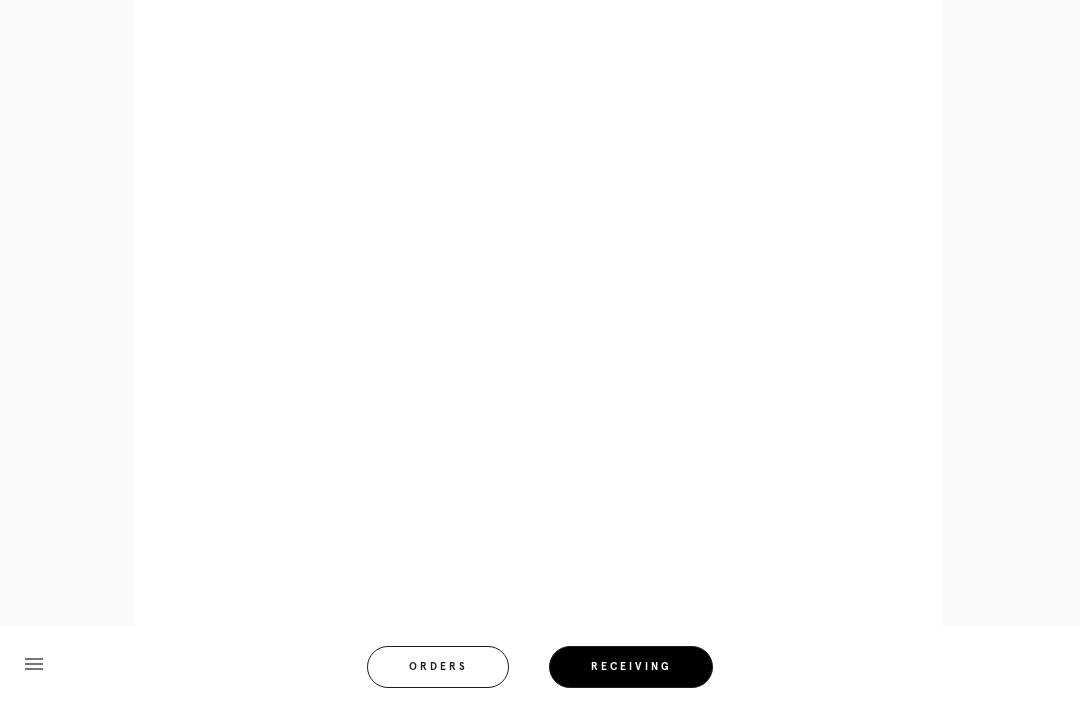 scroll, scrollTop: 839, scrollLeft: 0, axis: vertical 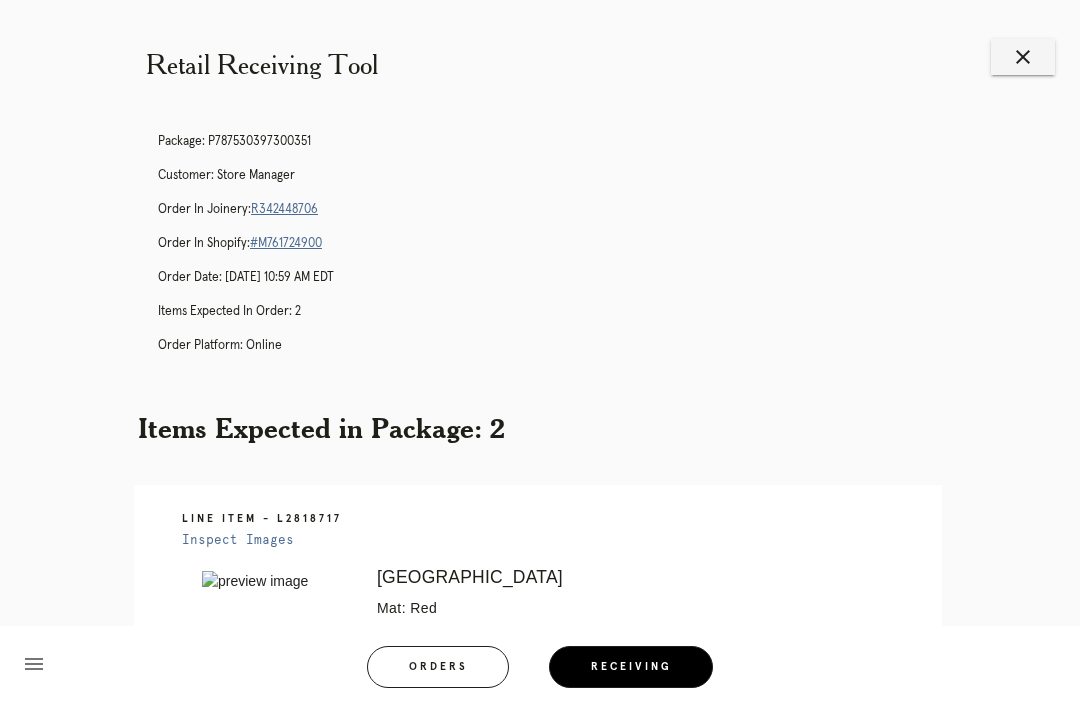 click on "R342448706" at bounding box center (284, 209) 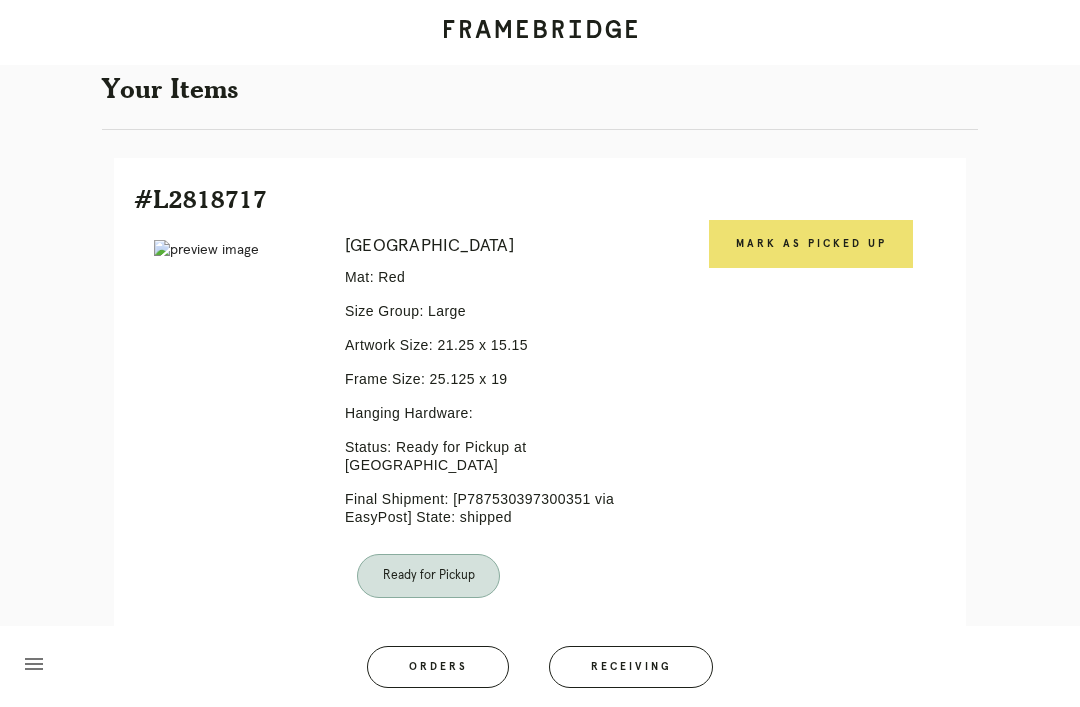 scroll, scrollTop: 460, scrollLeft: 0, axis: vertical 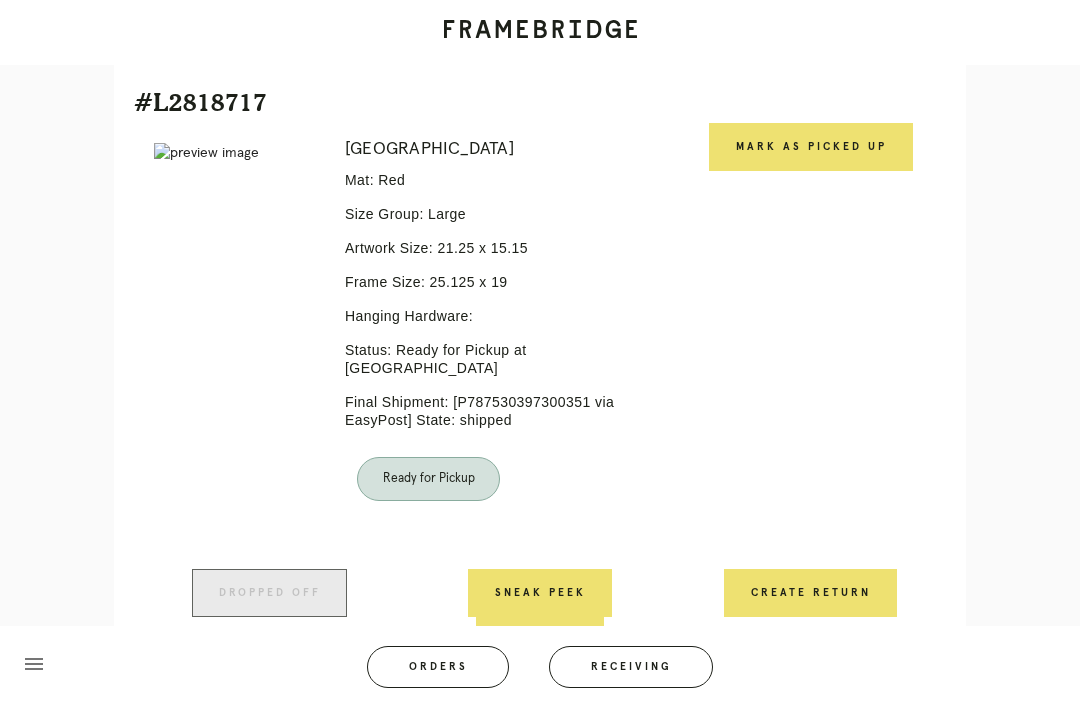 click on "Mark as Picked Up" at bounding box center (811, 147) 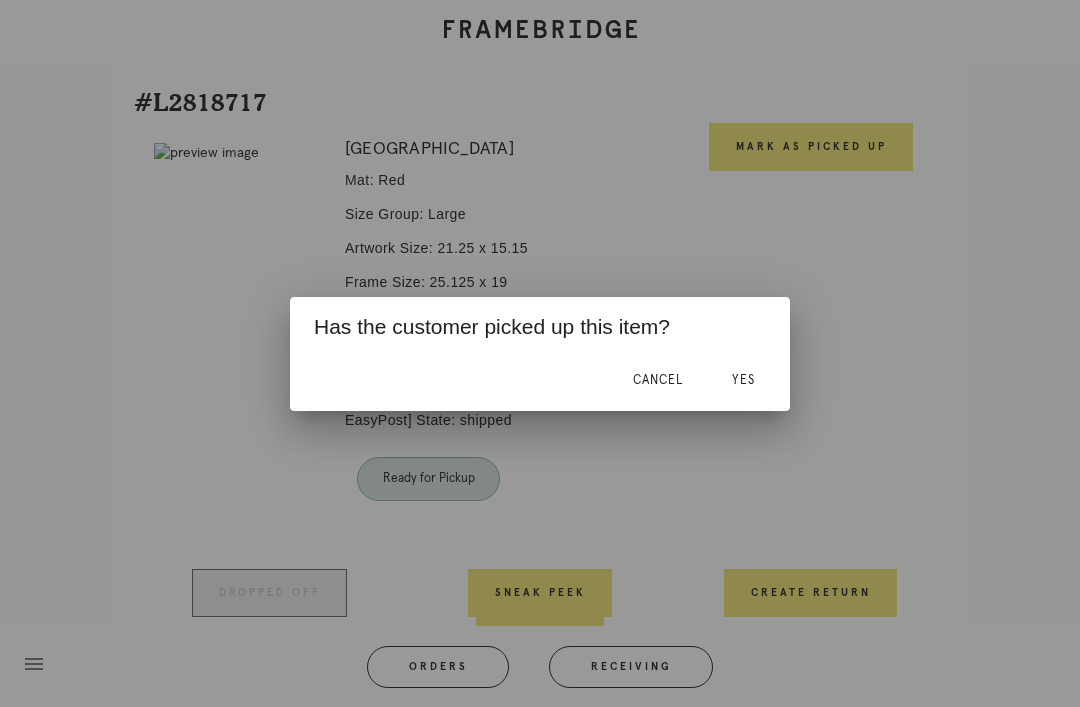 click on "Yes" at bounding box center [743, 381] 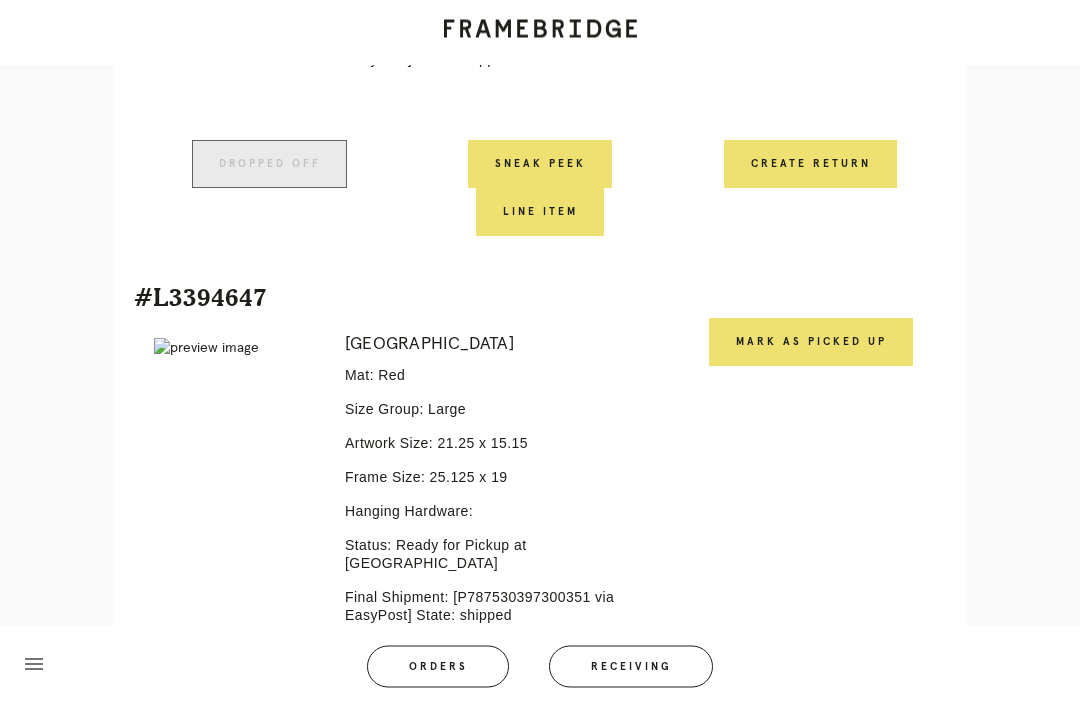 click on "Mark as Picked Up" at bounding box center [811, 343] 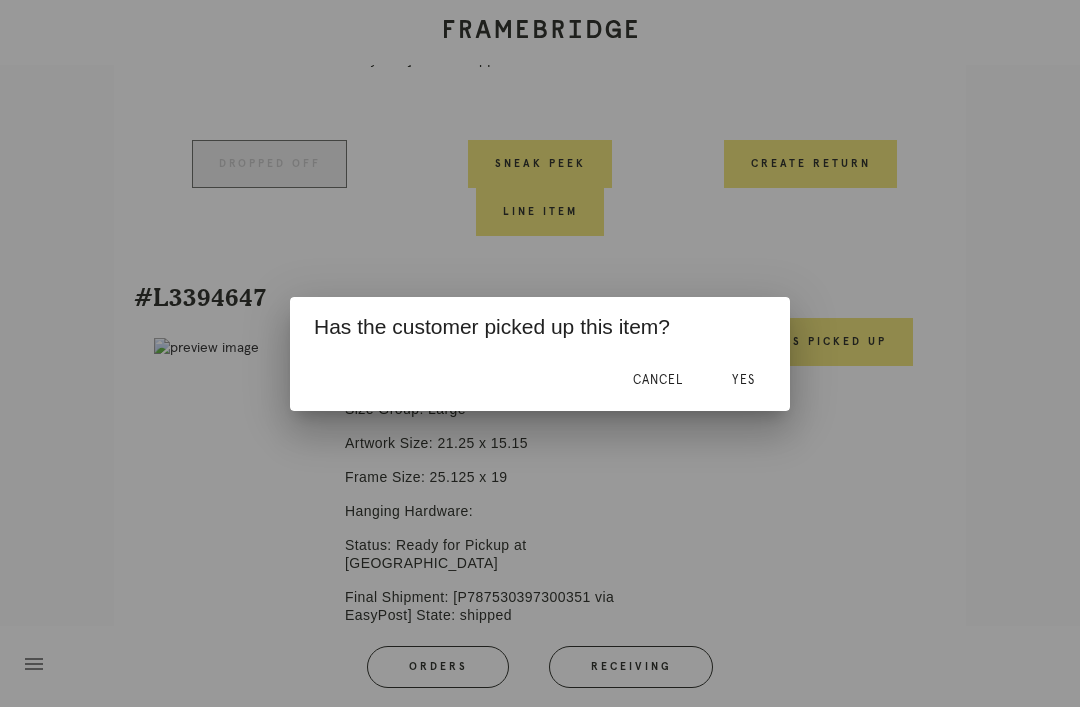 click on "Yes" at bounding box center (743, 380) 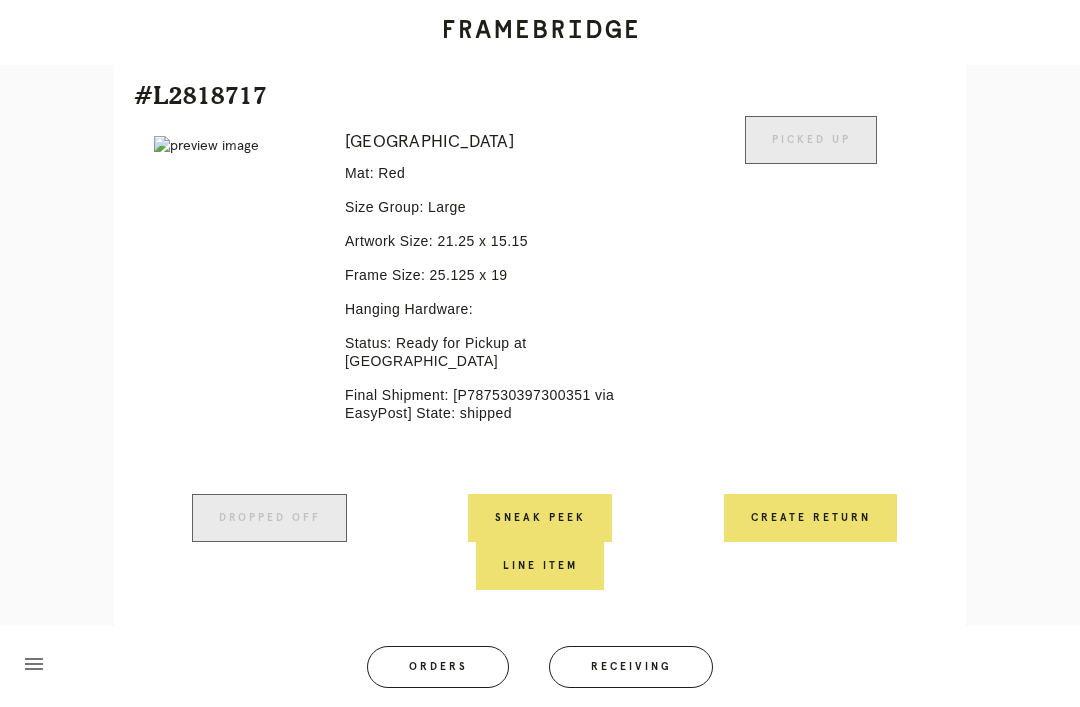 scroll, scrollTop: 468, scrollLeft: 0, axis: vertical 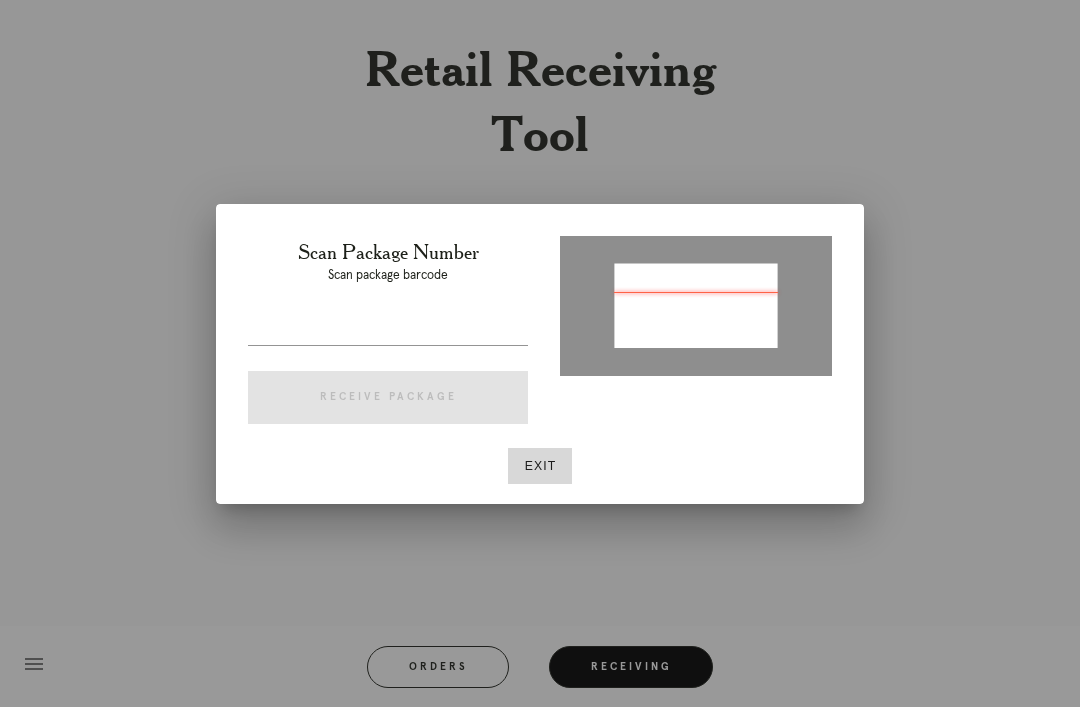 type on "1ZE3628K0310235355" 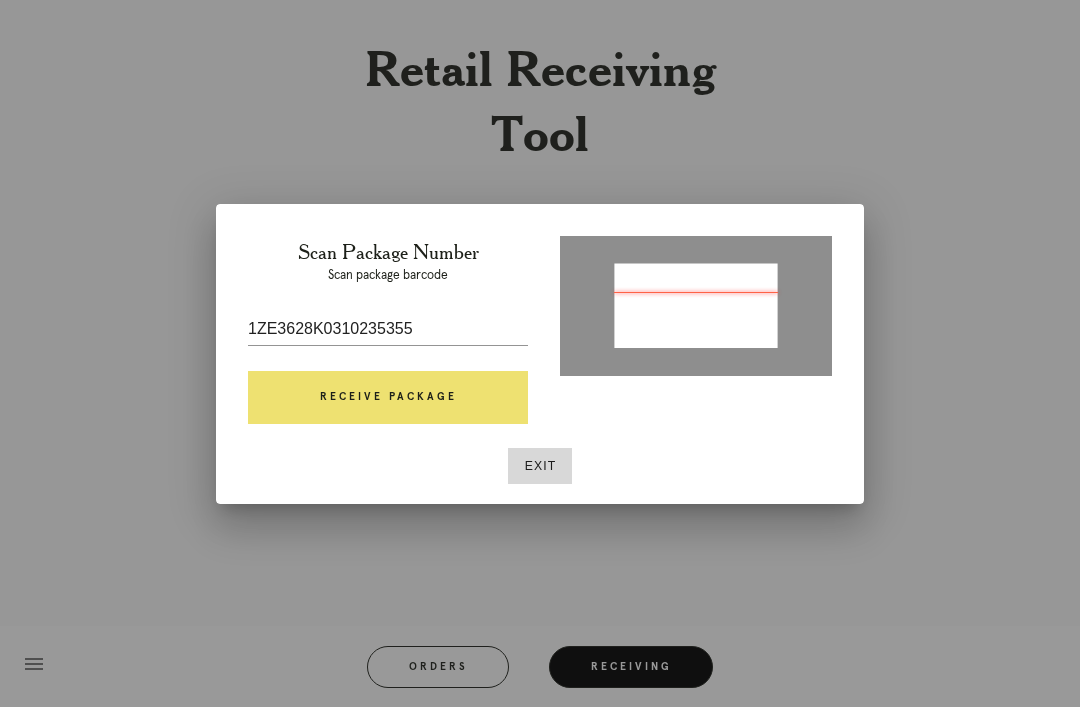 click on "Receive Package" at bounding box center (388, 398) 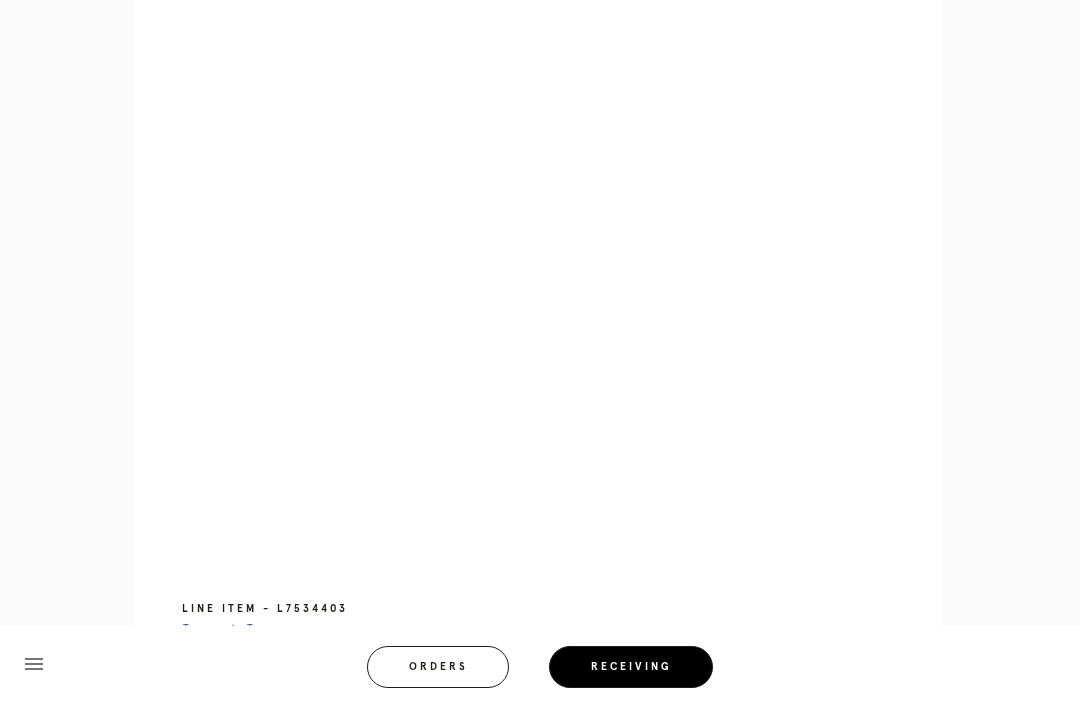 scroll, scrollTop: 909, scrollLeft: 0, axis: vertical 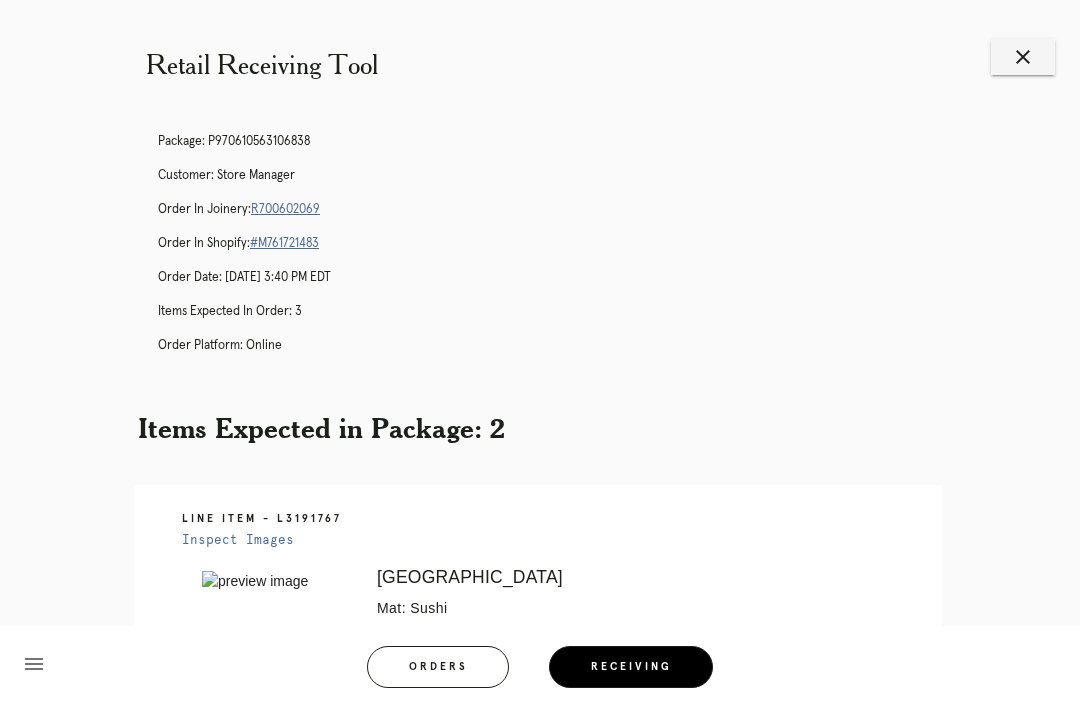 click on "R700602069" at bounding box center [285, 209] 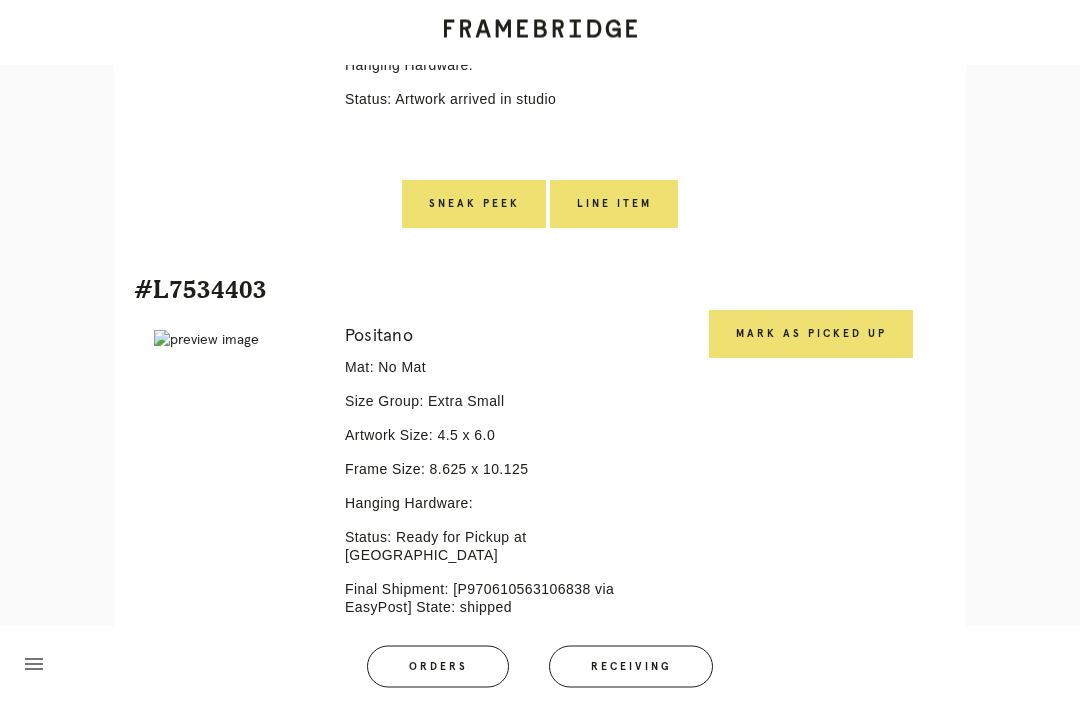 scroll, scrollTop: 710, scrollLeft: 0, axis: vertical 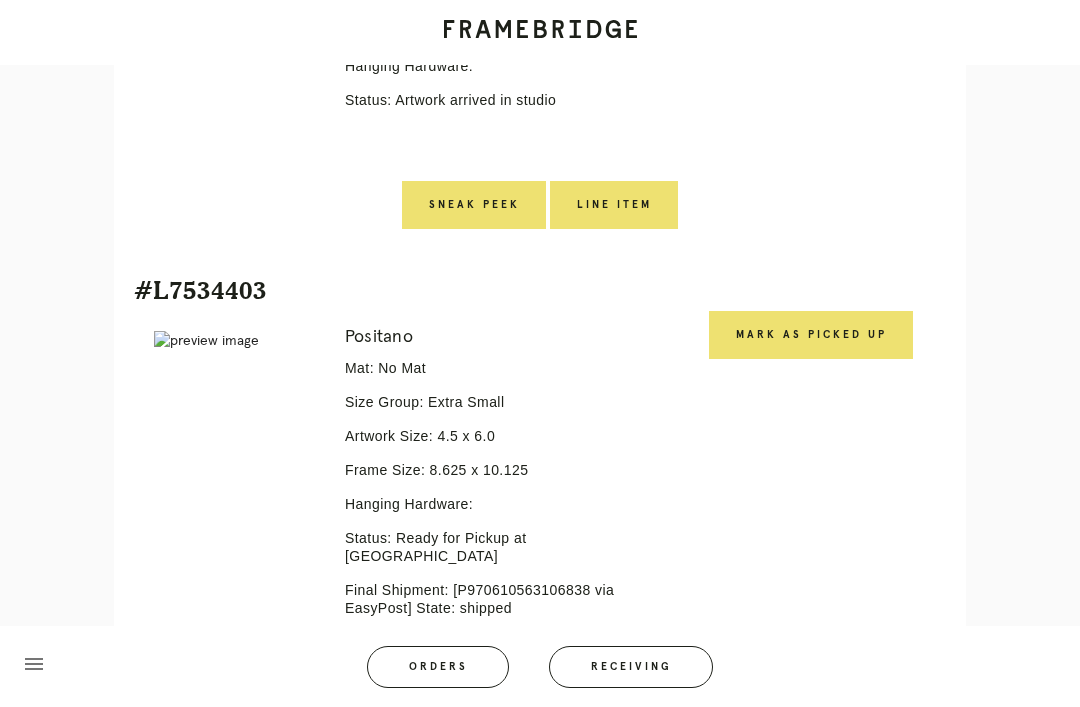 click on "Mark as Picked Up" at bounding box center (811, 335) 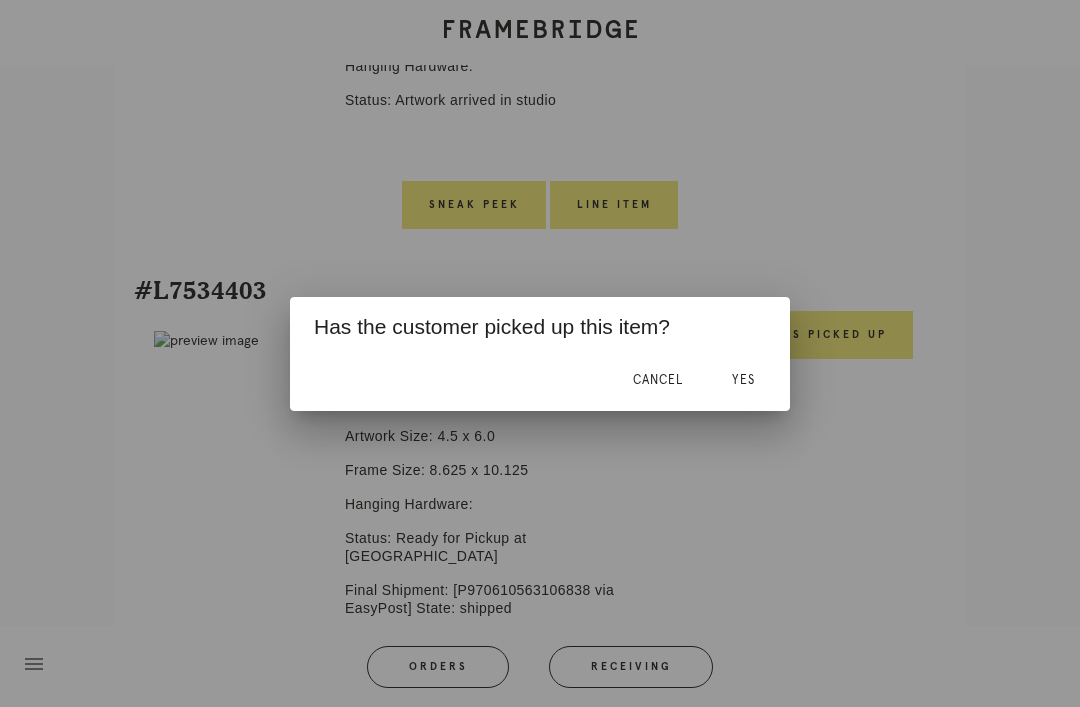 click on "Yes" at bounding box center (743, 381) 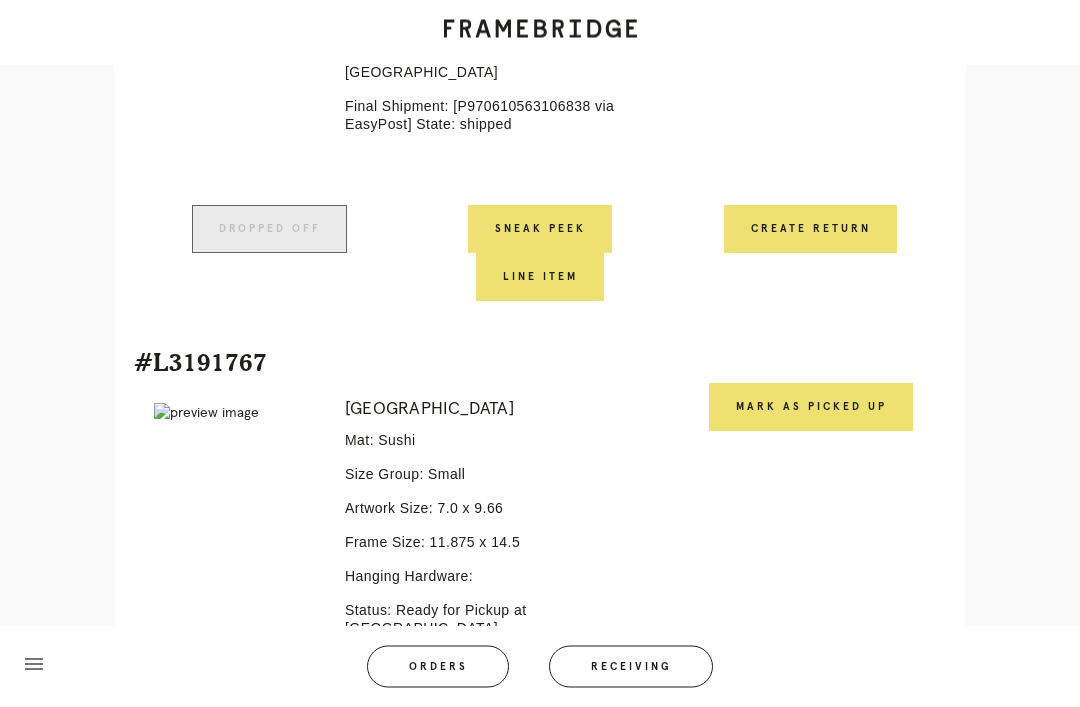 scroll, scrollTop: 1193, scrollLeft: 0, axis: vertical 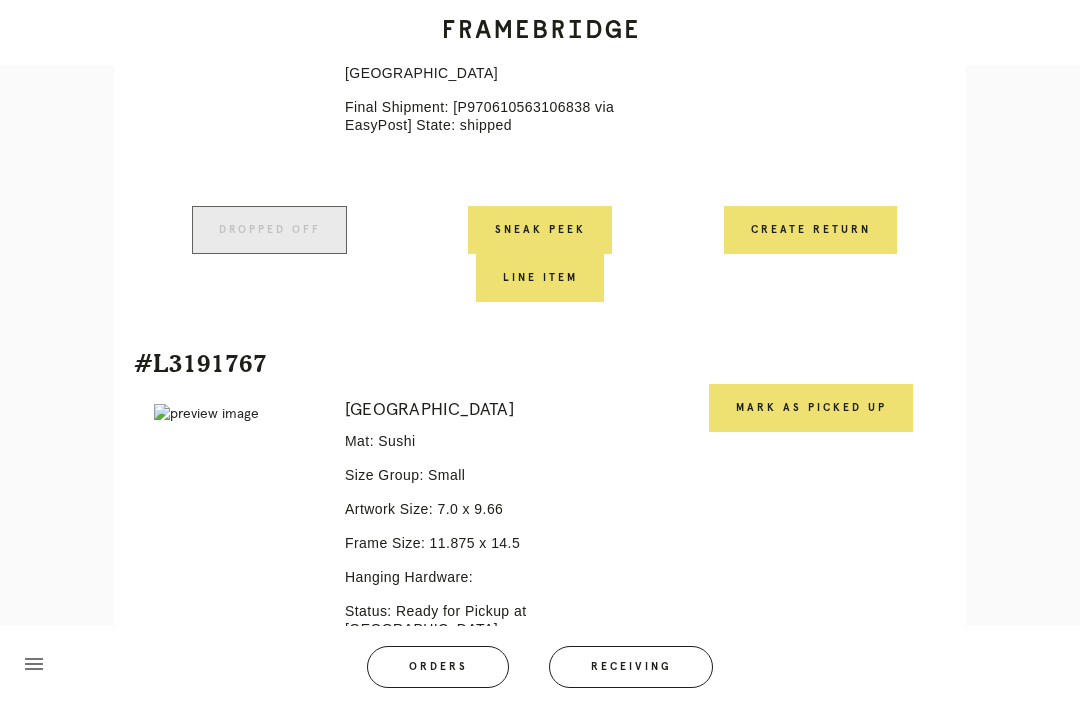 click on "Mark as Picked Up" at bounding box center (811, 408) 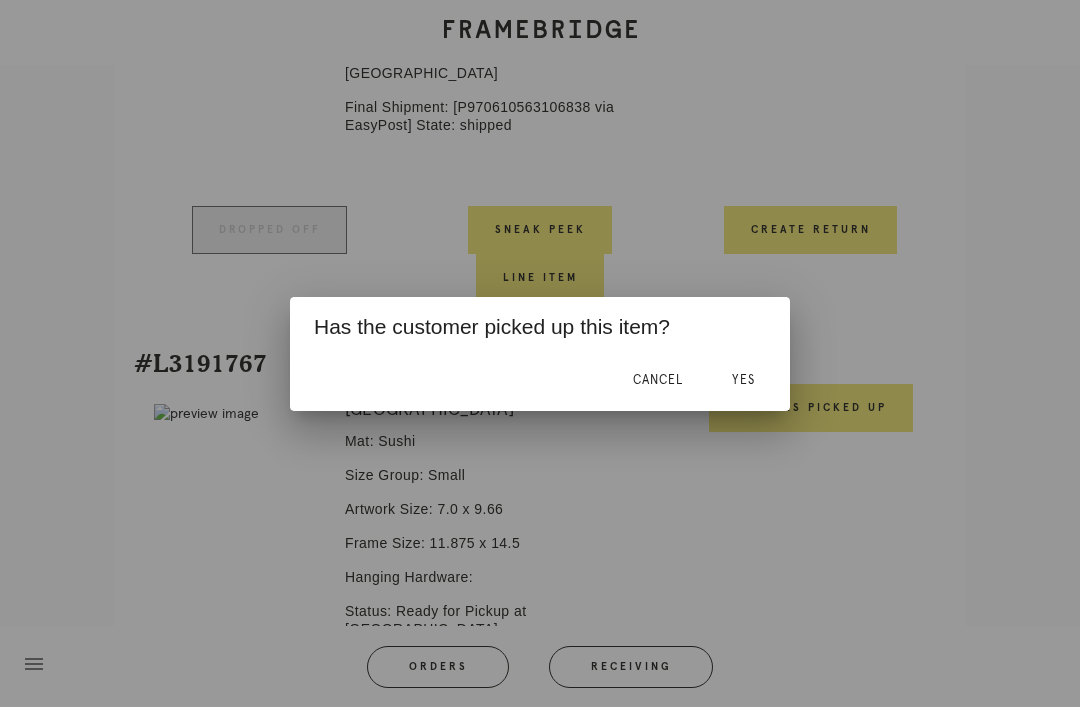click on "Yes" at bounding box center (743, 380) 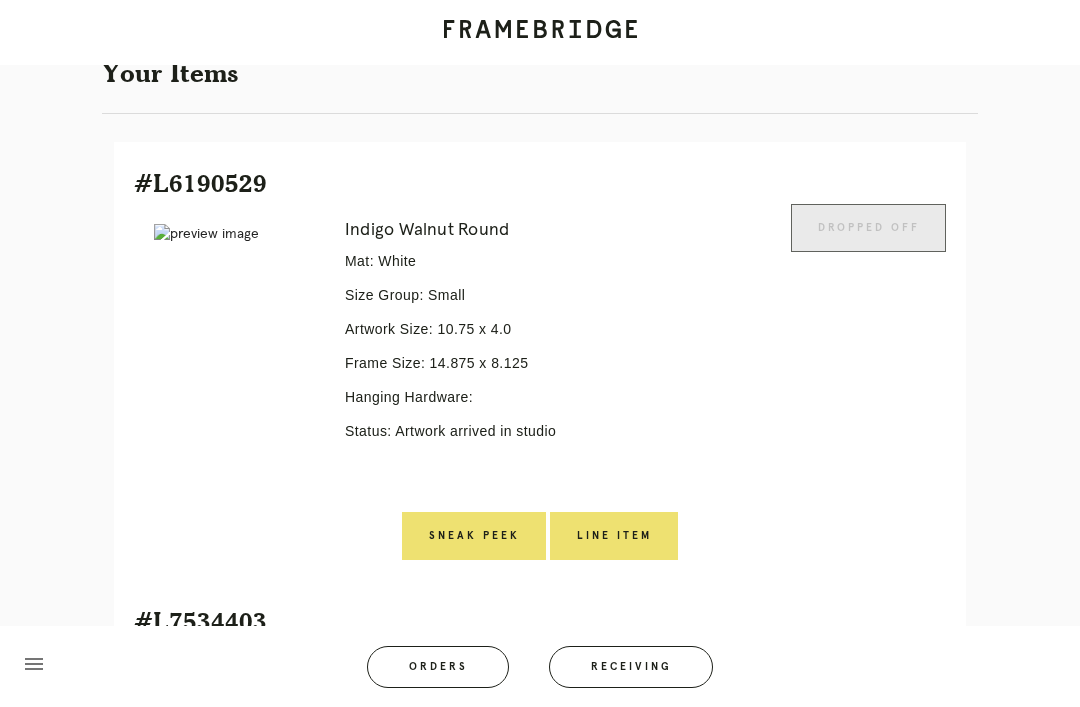scroll, scrollTop: 374, scrollLeft: 0, axis: vertical 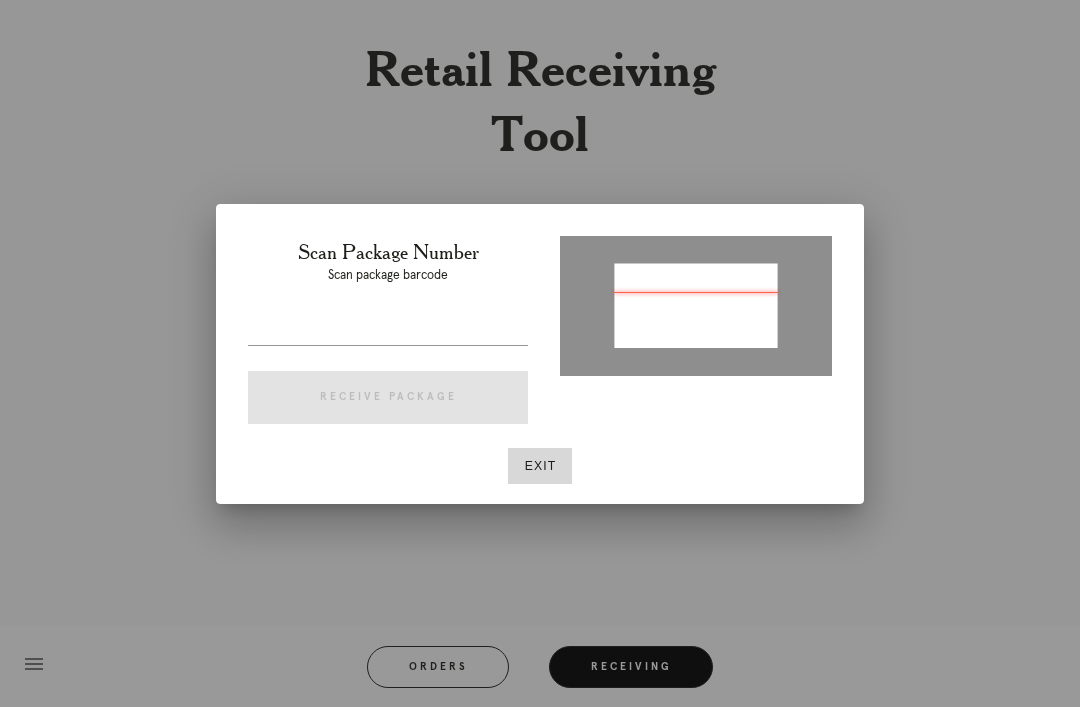 type on "P825775628931330" 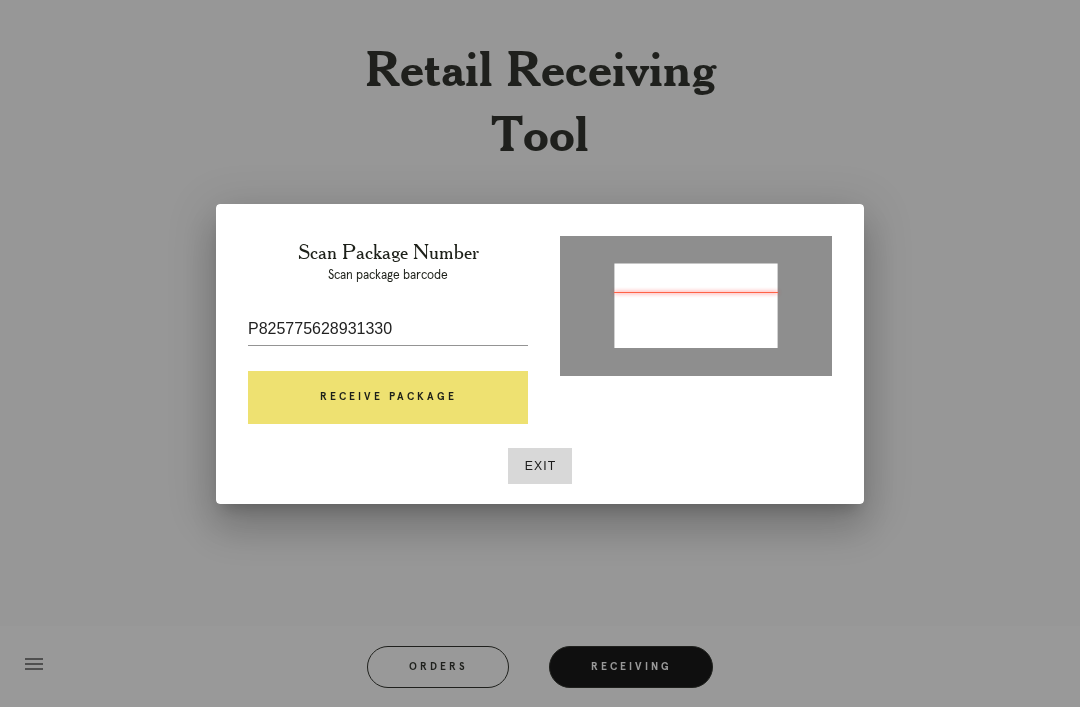 scroll, scrollTop: 2, scrollLeft: 0, axis: vertical 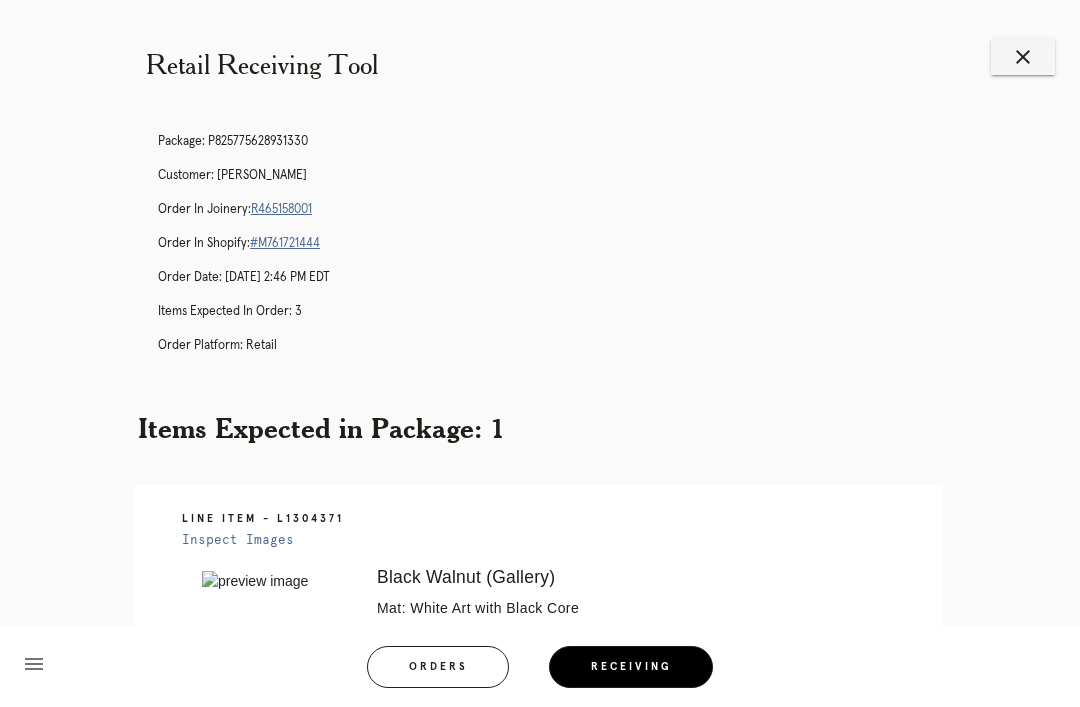 click on "R465158001" at bounding box center (281, 209) 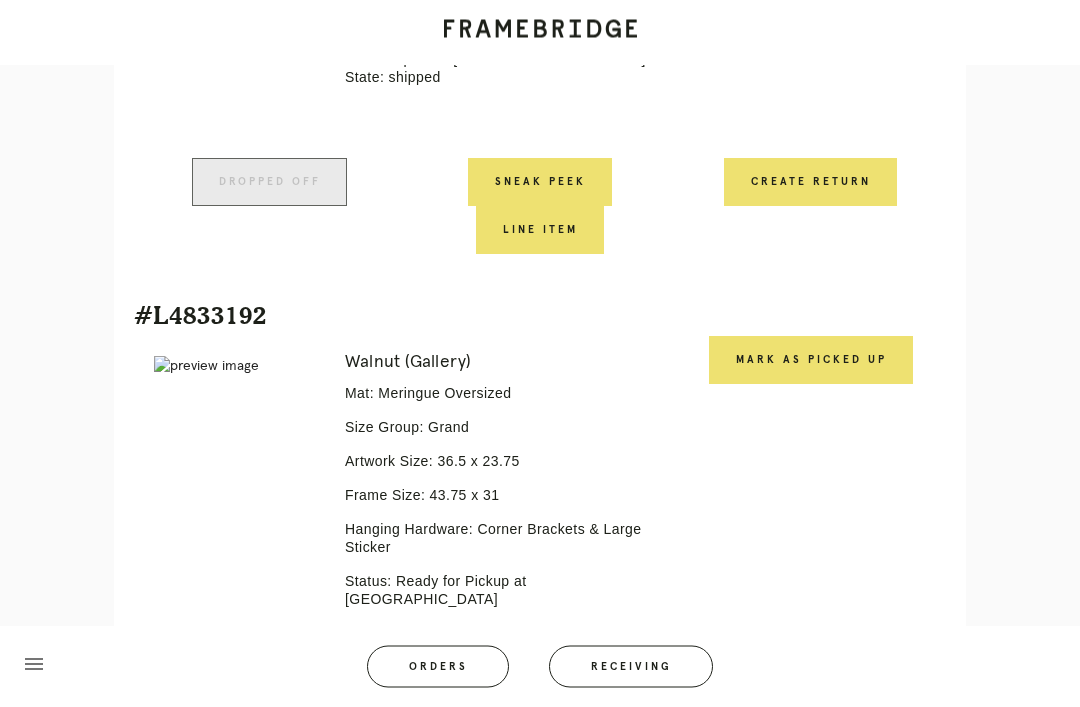 scroll, scrollTop: 740, scrollLeft: 0, axis: vertical 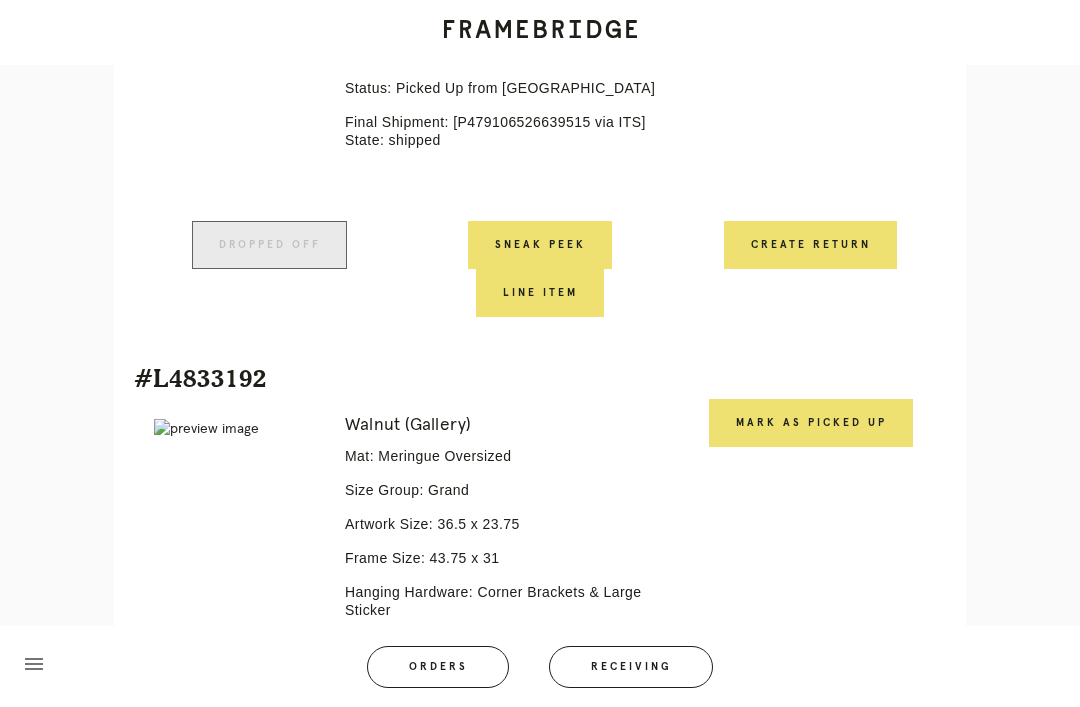 click on "Mark as Picked Up" at bounding box center [811, 423] 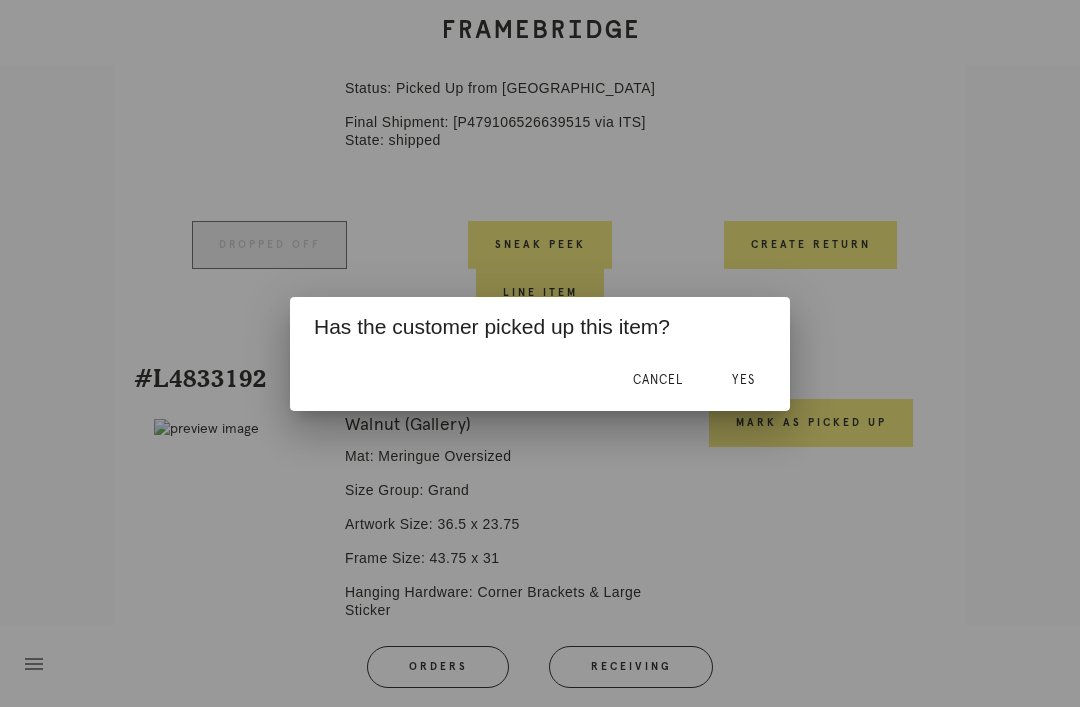 click on "Yes" at bounding box center (743, 380) 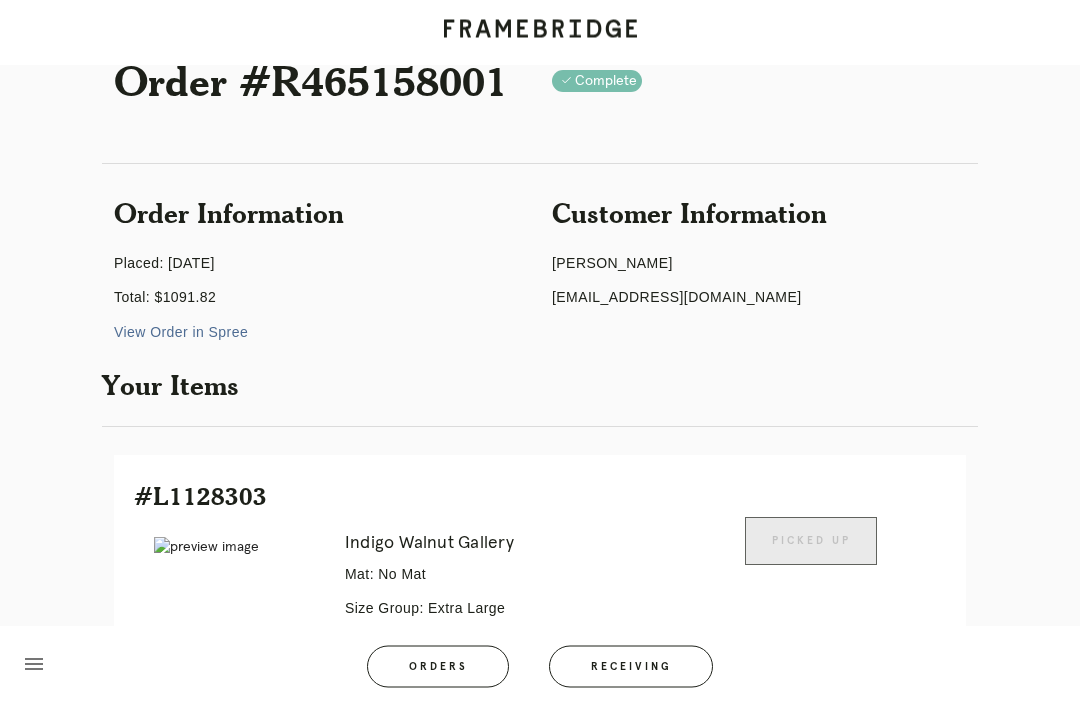 scroll, scrollTop: 0, scrollLeft: 0, axis: both 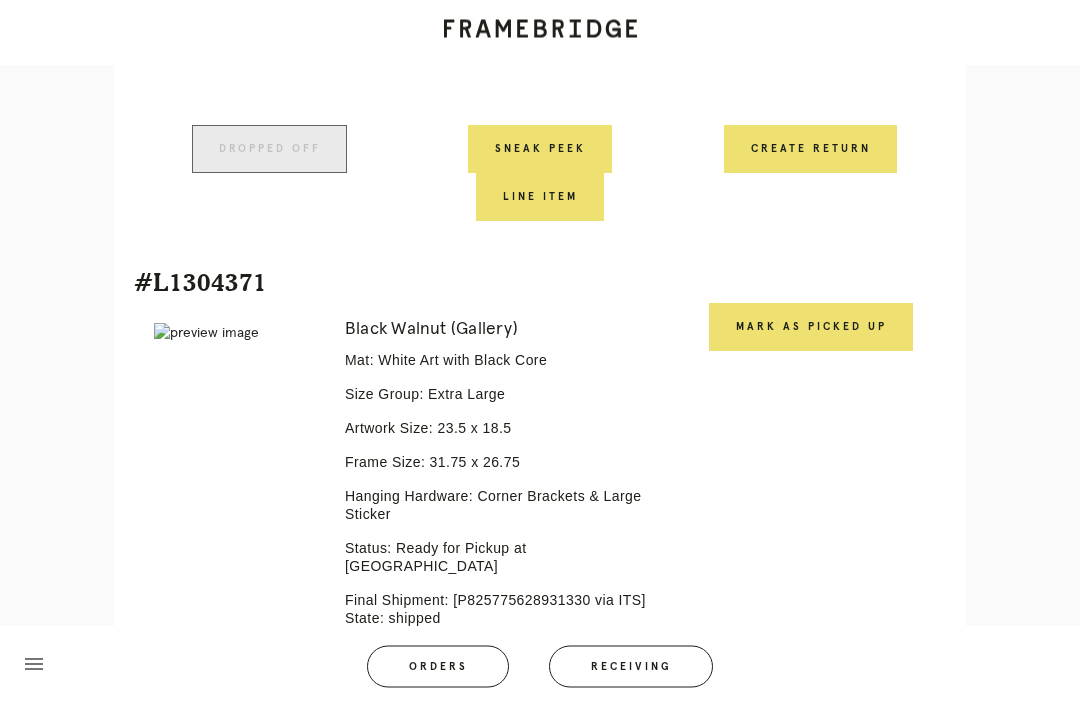 click on "Mark as Picked Up" at bounding box center [811, 328] 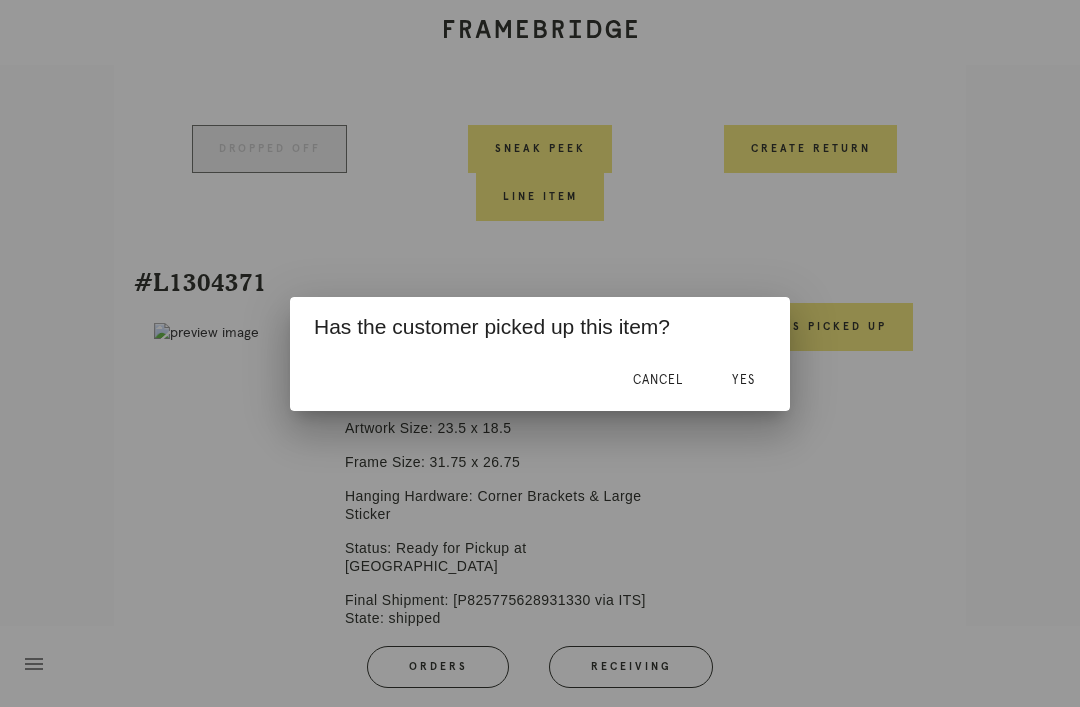 click on "Yes" at bounding box center [743, 381] 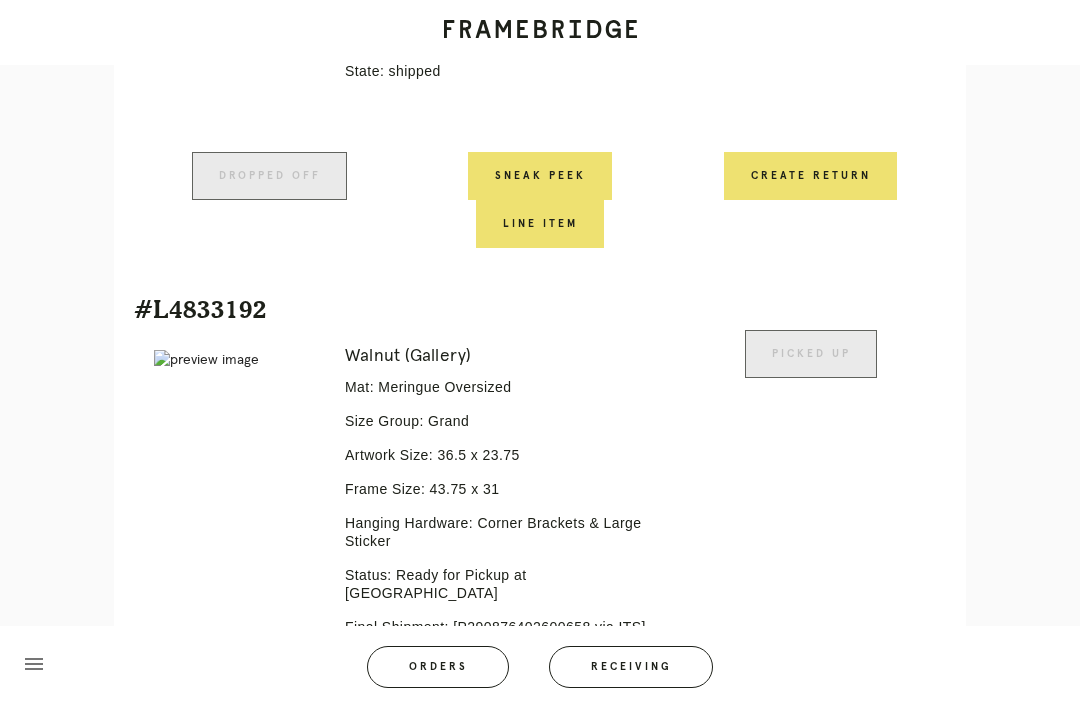 scroll, scrollTop: 813, scrollLeft: 0, axis: vertical 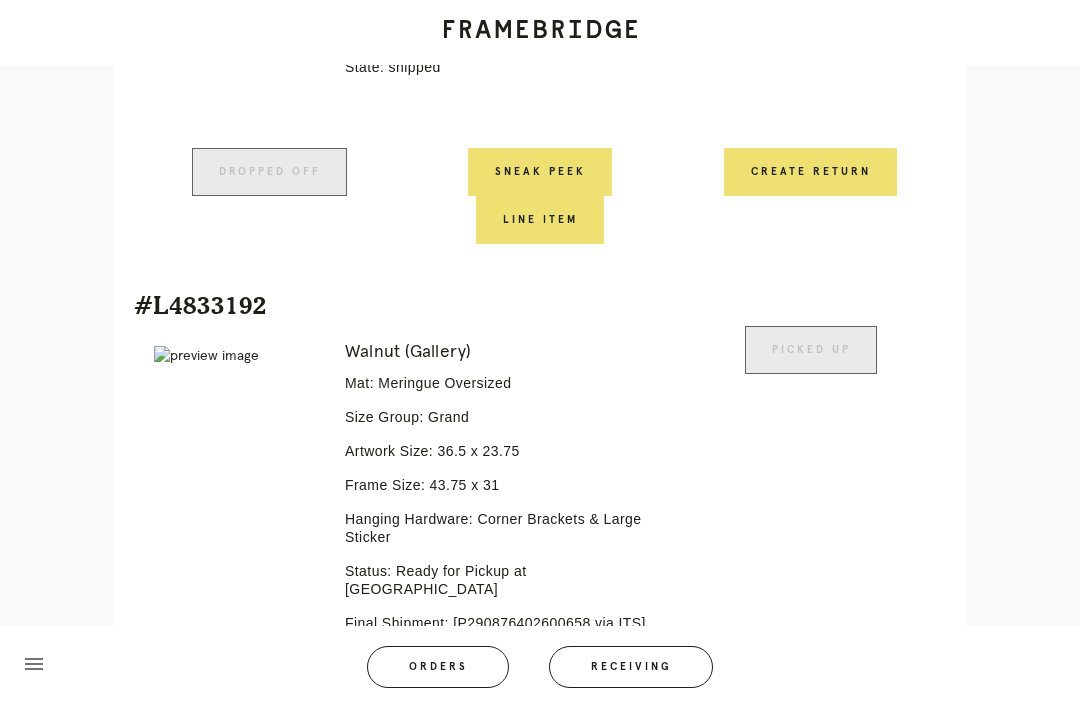 click at bounding box center (235, 356) 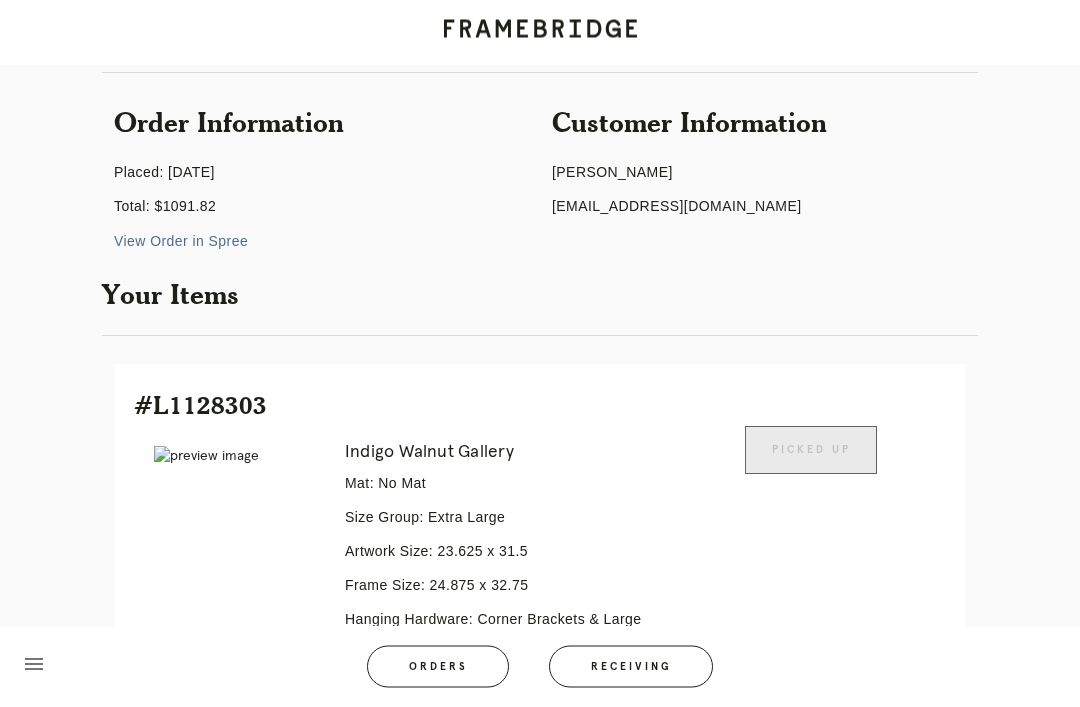 scroll, scrollTop: 0, scrollLeft: 0, axis: both 